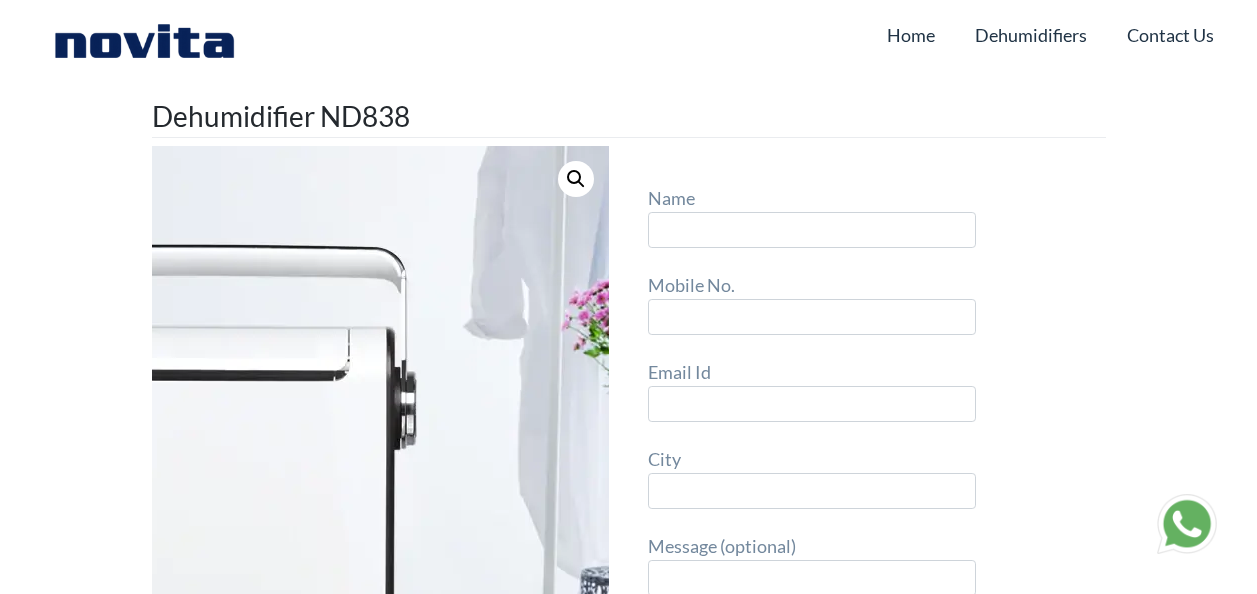 scroll, scrollTop: 0, scrollLeft: 0, axis: both 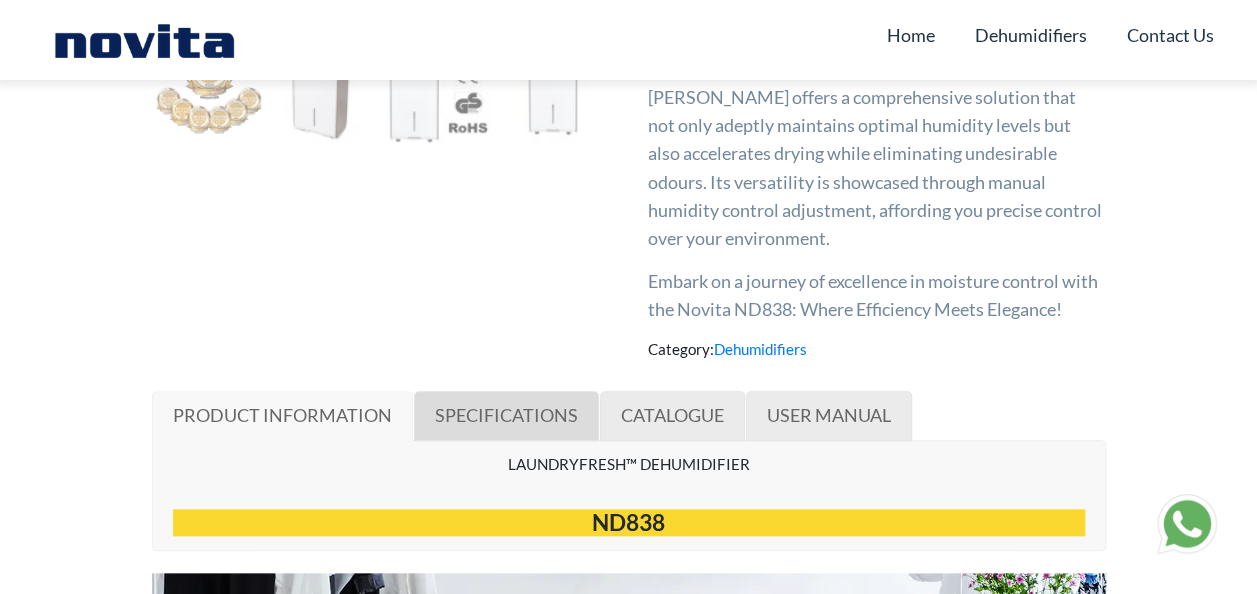 click on "SPECIFICATIONS" at bounding box center (506, 415) 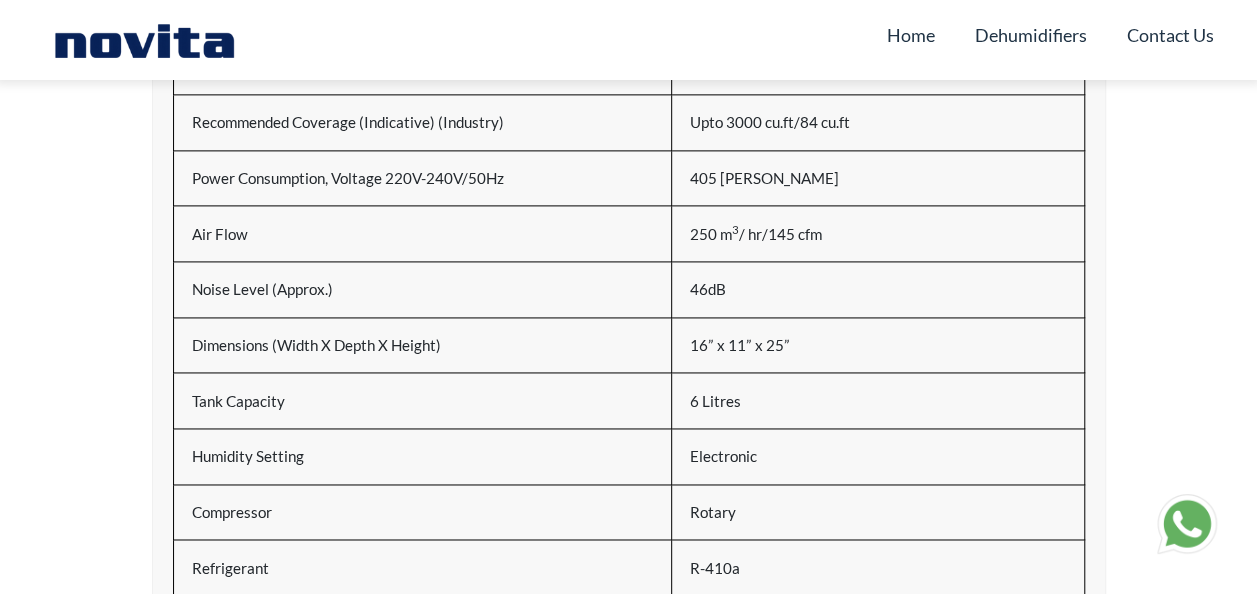 scroll, scrollTop: 900, scrollLeft: 0, axis: vertical 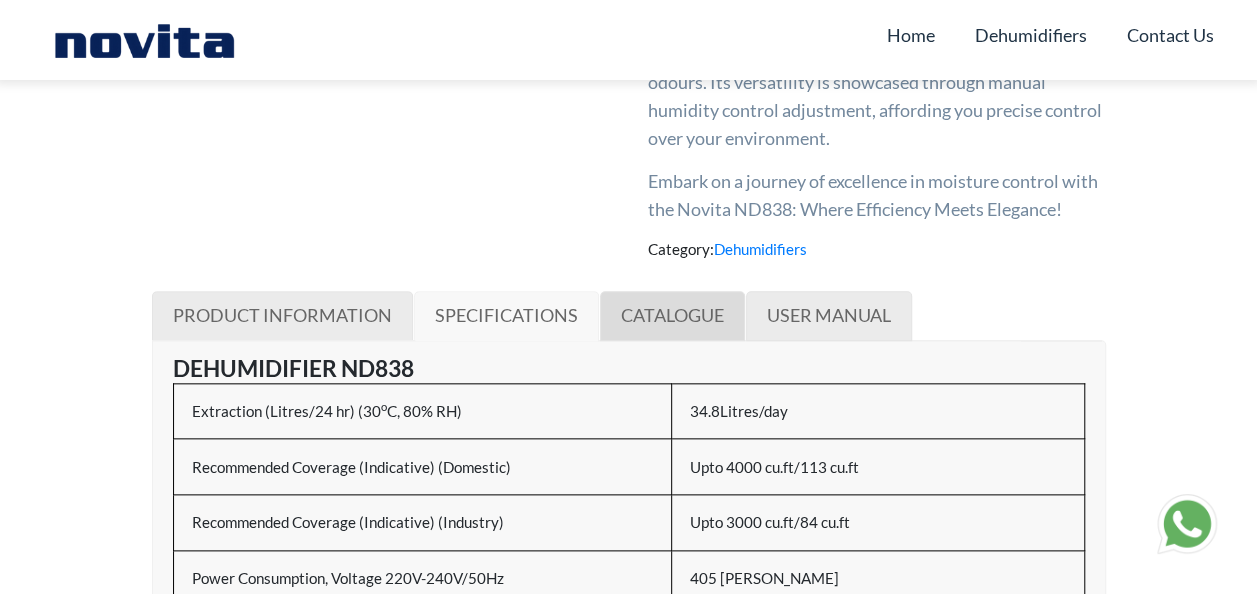 click on "CATALOGUE" at bounding box center (672, 316) 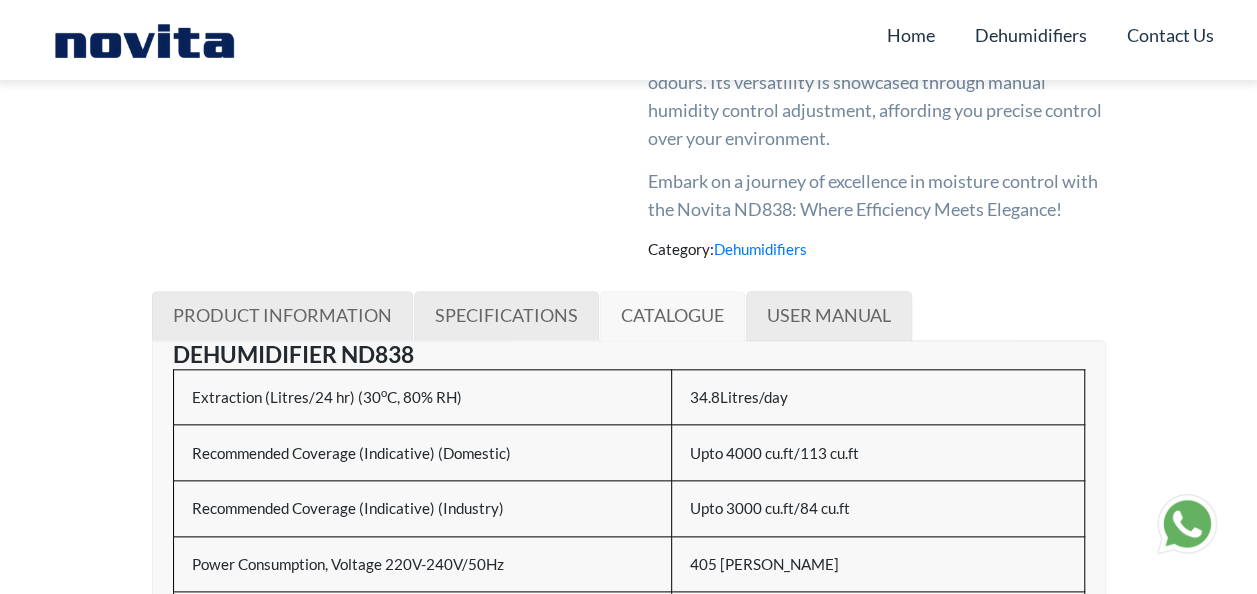 scroll, scrollTop: 10, scrollLeft: 0, axis: vertical 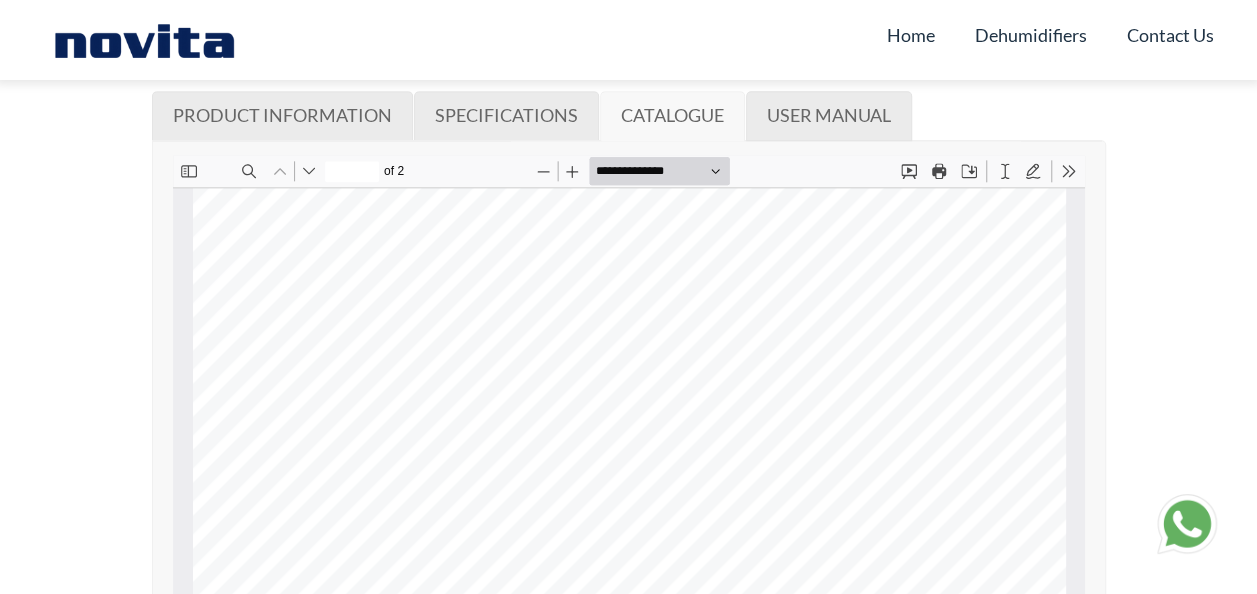 type on "*" 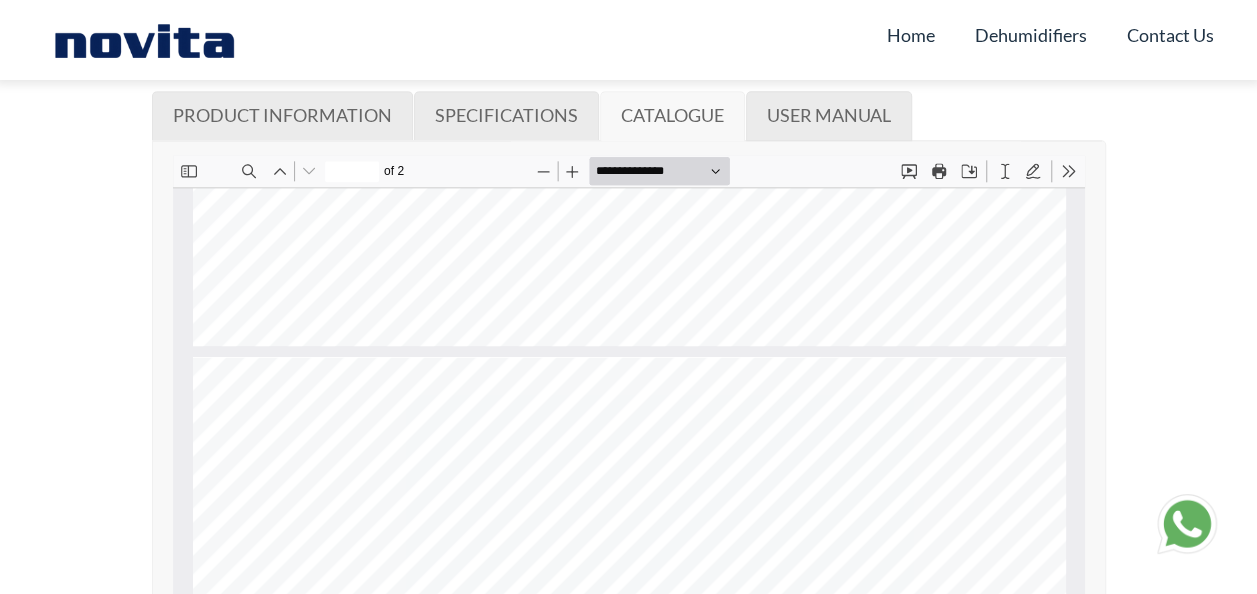 scroll, scrollTop: 495, scrollLeft: 0, axis: vertical 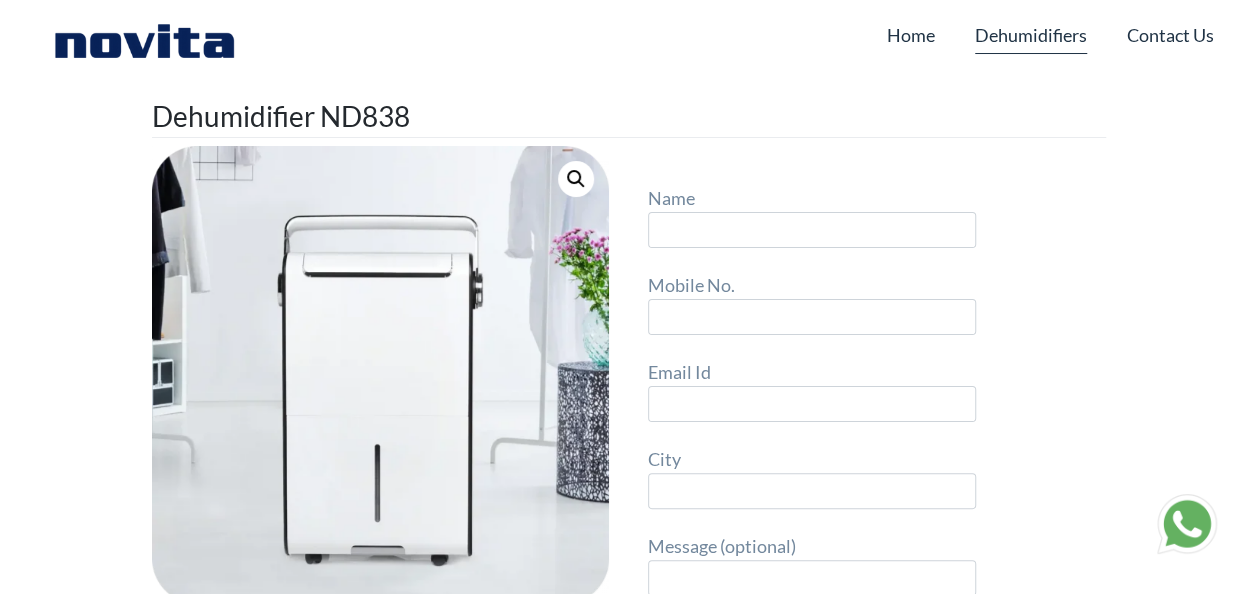click on "Dehumidifiers" at bounding box center (1031, 35) 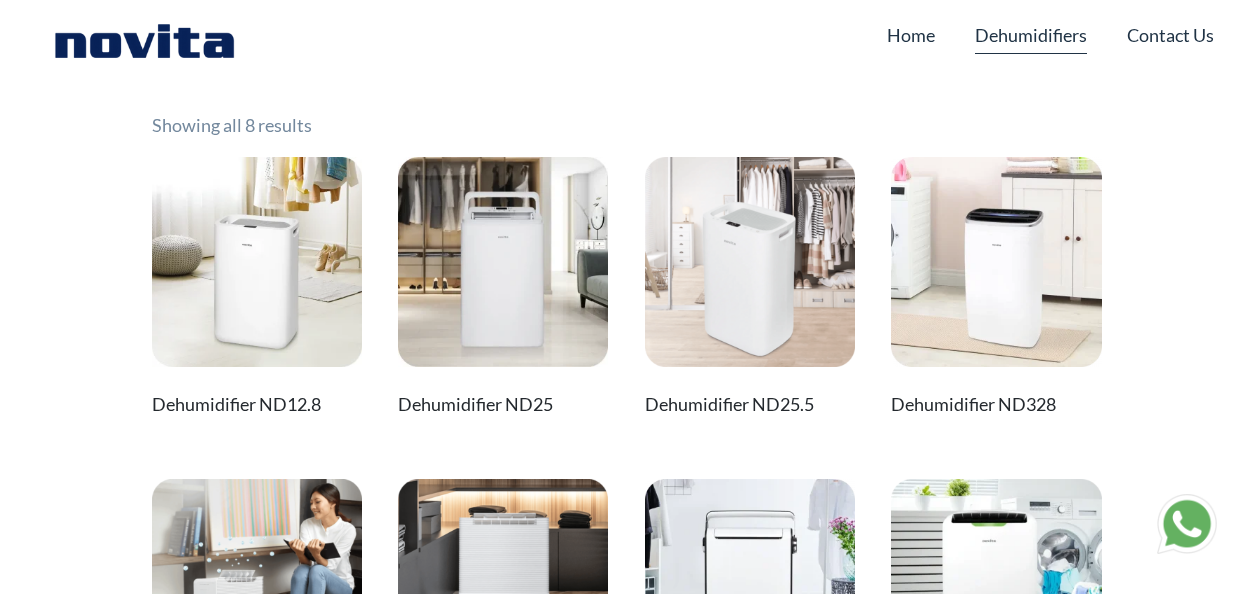 scroll, scrollTop: 0, scrollLeft: 0, axis: both 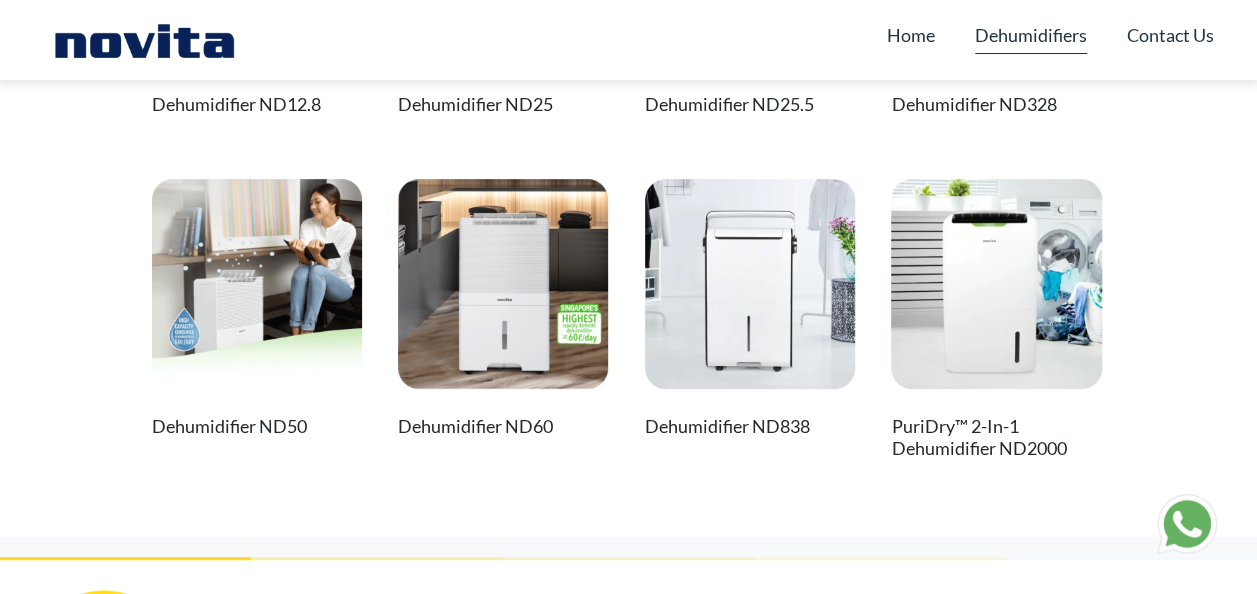 click on "Dehumidifier ND838" at bounding box center [750, 427] 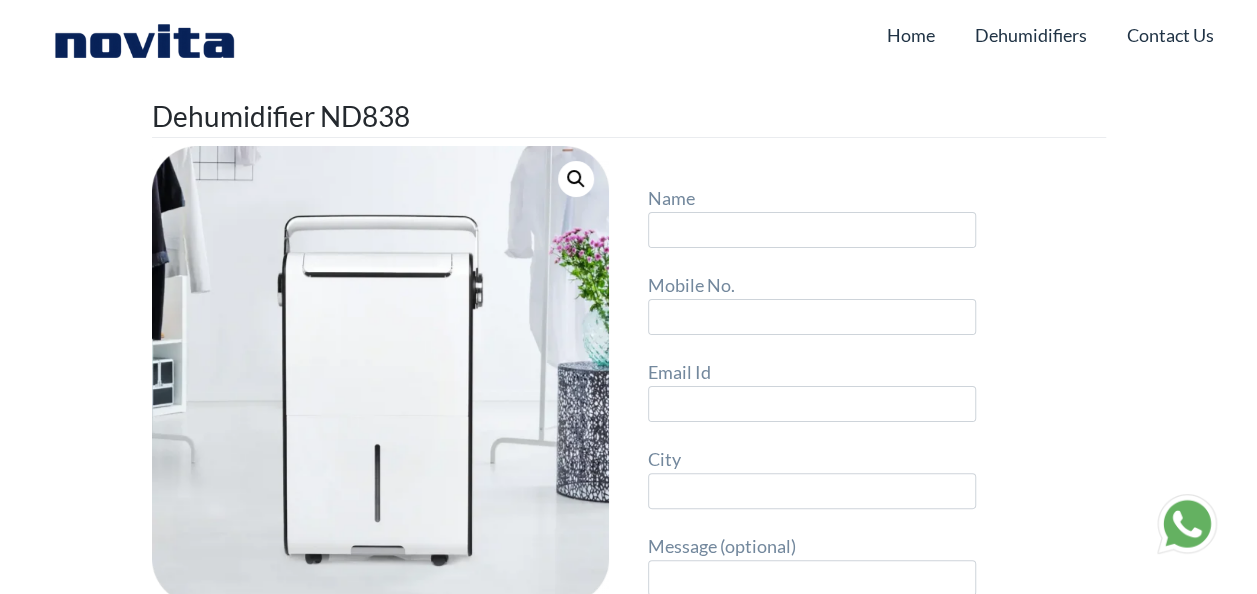 scroll, scrollTop: 0, scrollLeft: 0, axis: both 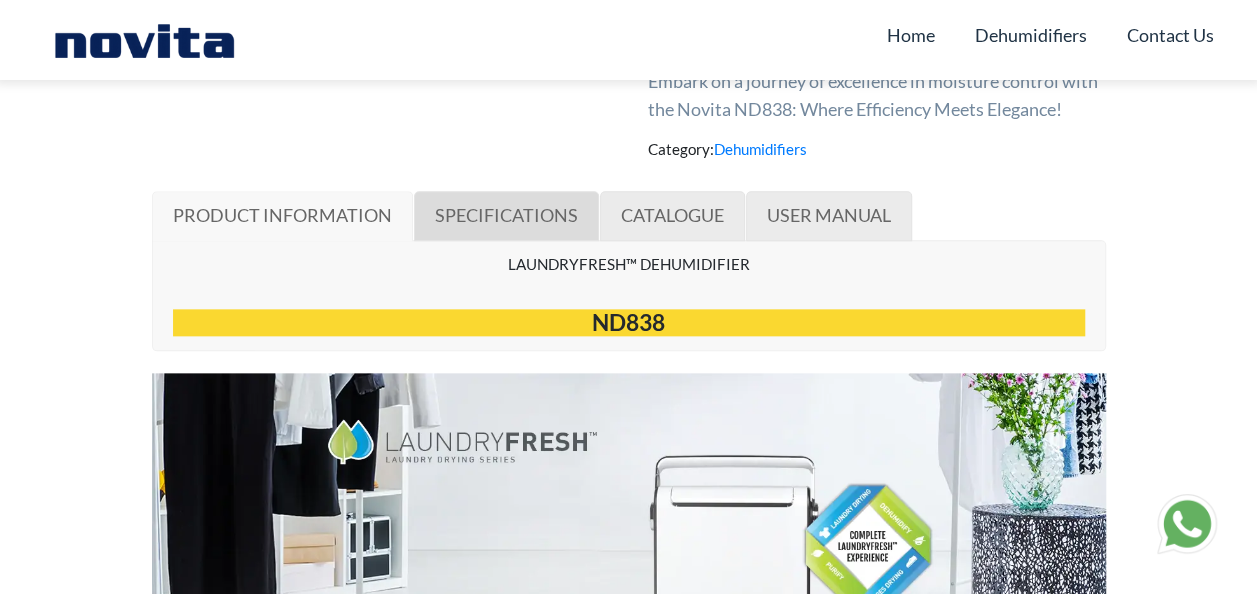 click on "SPECIFICATIONS" at bounding box center (506, 215) 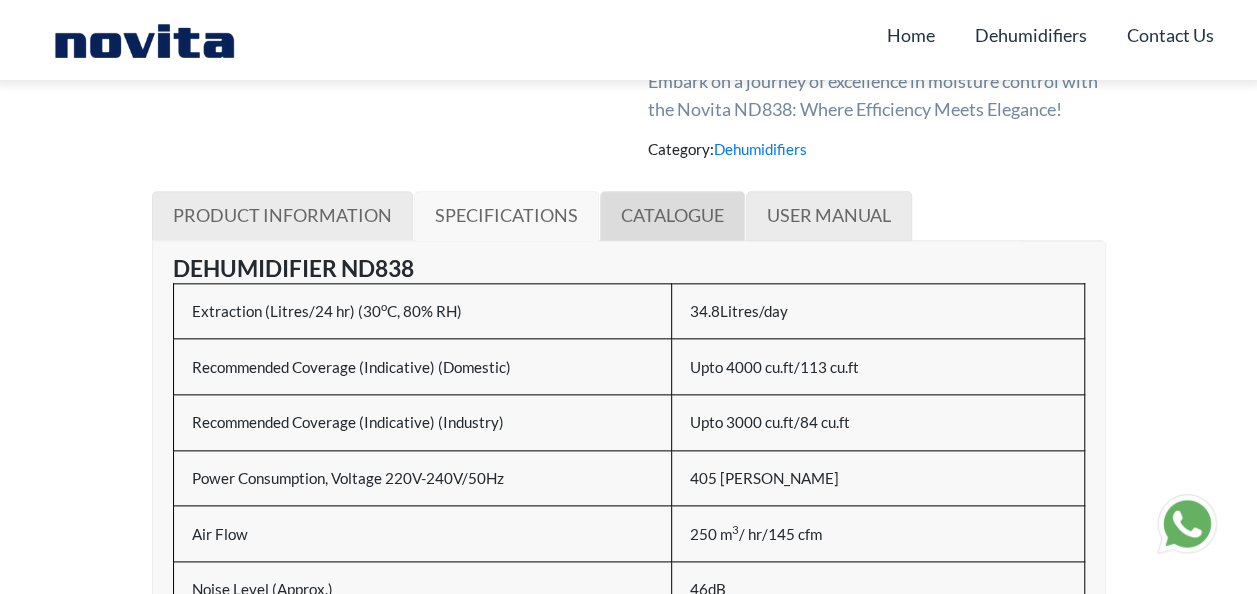 click on "CATALOGUE" at bounding box center [672, 215] 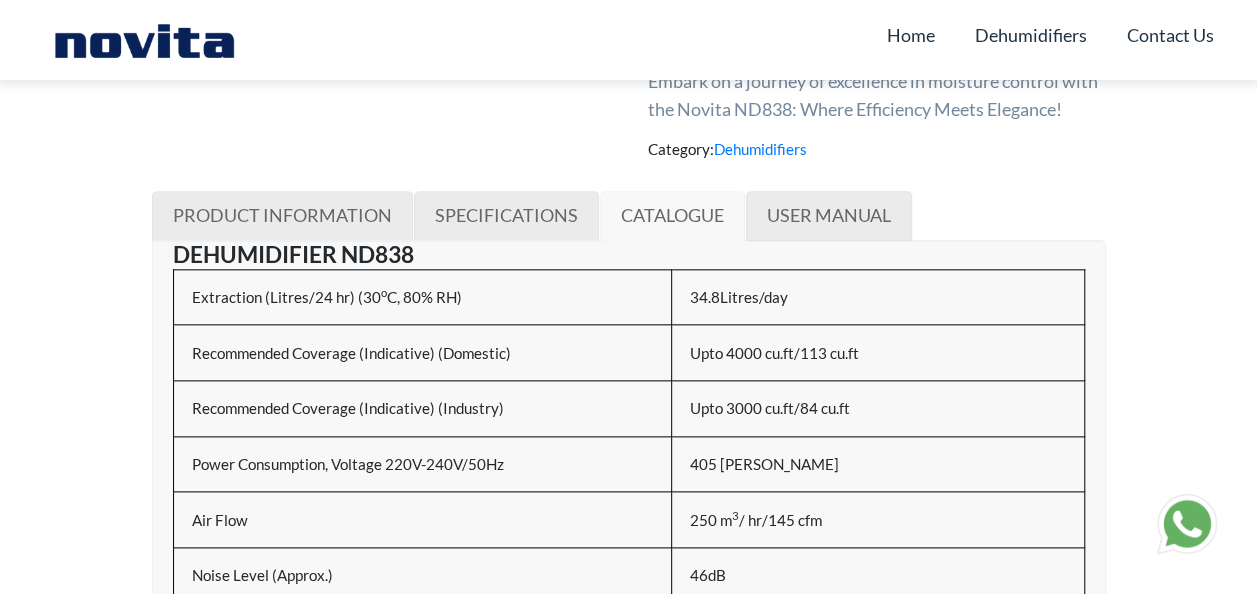 scroll, scrollTop: 10, scrollLeft: 0, axis: vertical 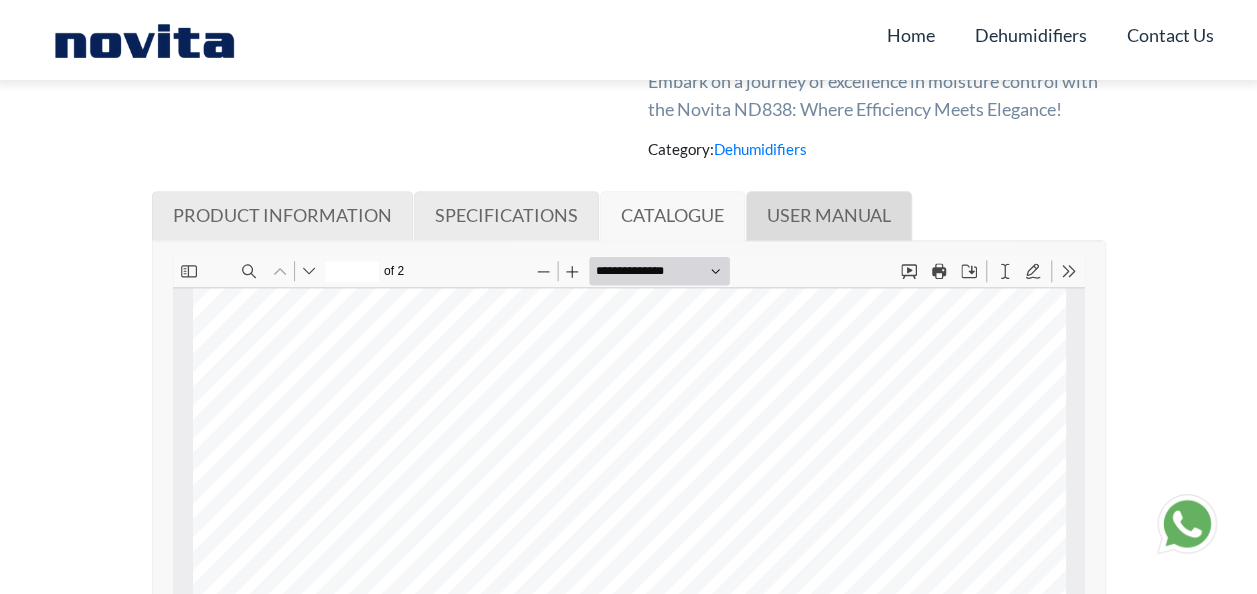 click on "USER MANUAL" at bounding box center (829, 215) 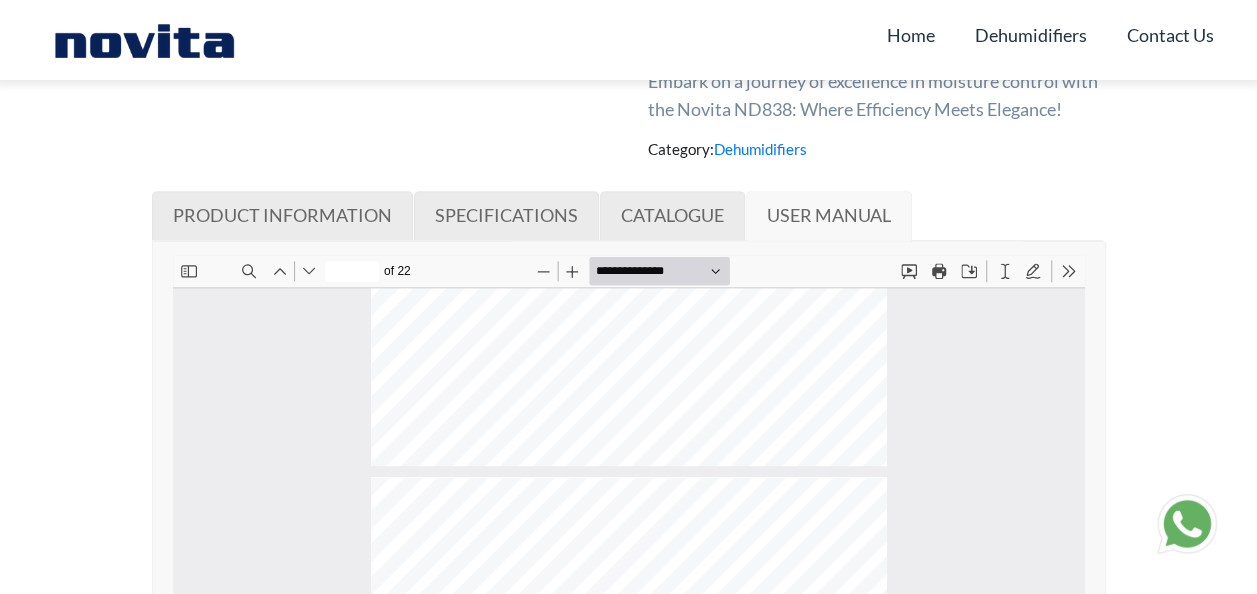 scroll, scrollTop: 4810, scrollLeft: 0, axis: vertical 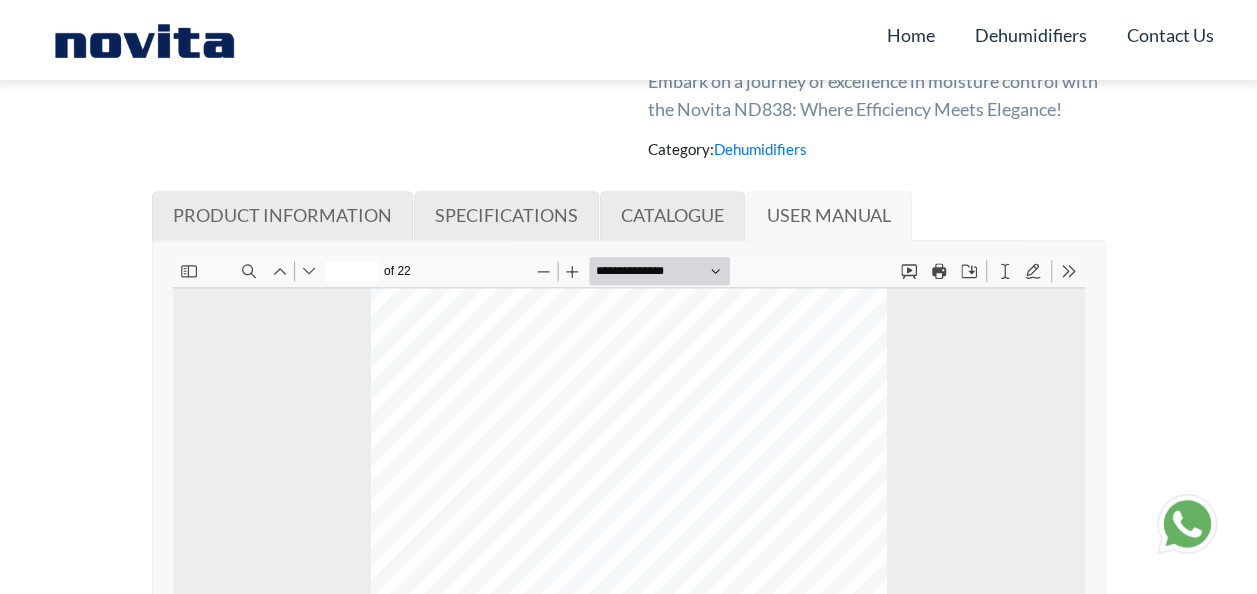 type on "**" 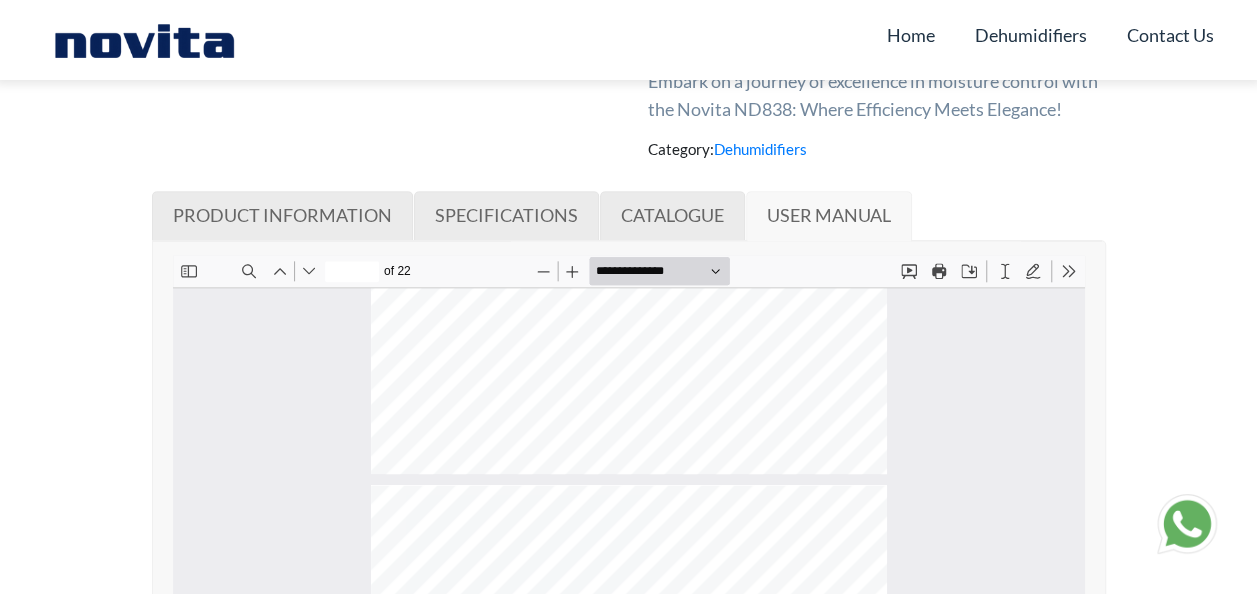 scroll, scrollTop: 7610, scrollLeft: 0, axis: vertical 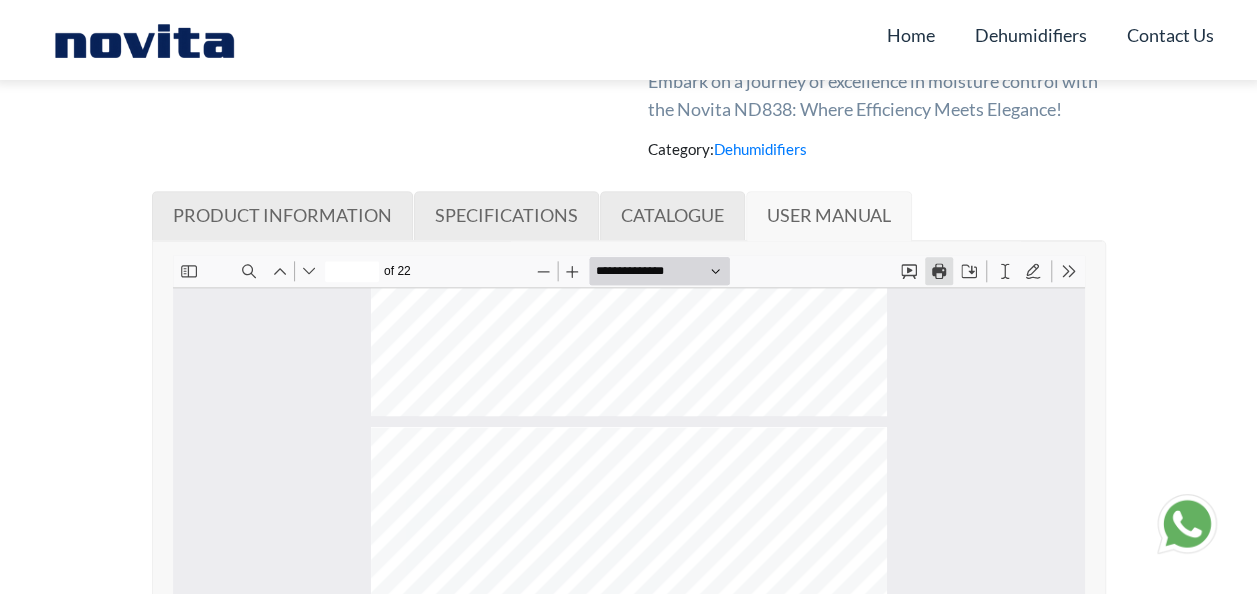 click on "Print" at bounding box center (938, 271) 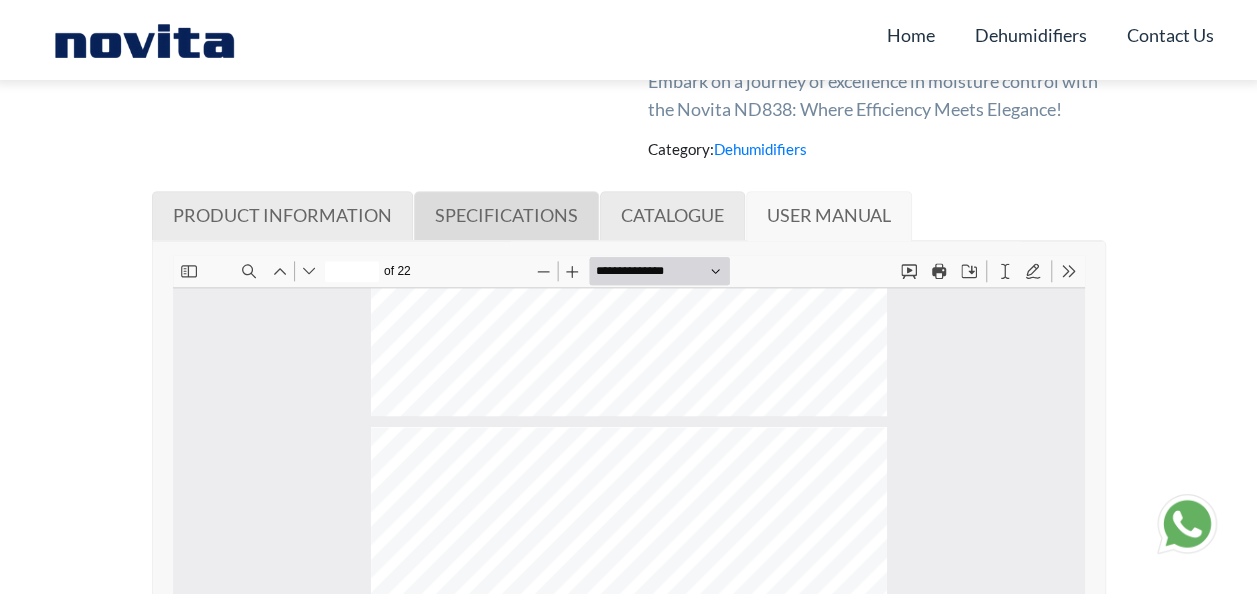 click on "SPECIFICATIONS" at bounding box center (506, 215) 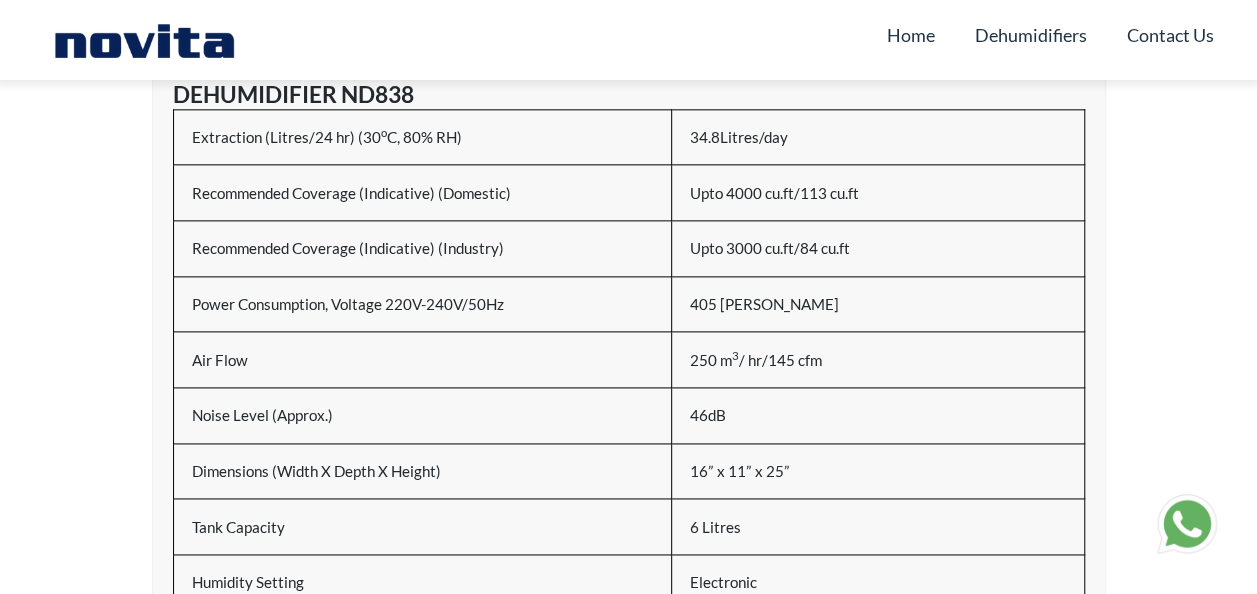 scroll, scrollTop: 900, scrollLeft: 0, axis: vertical 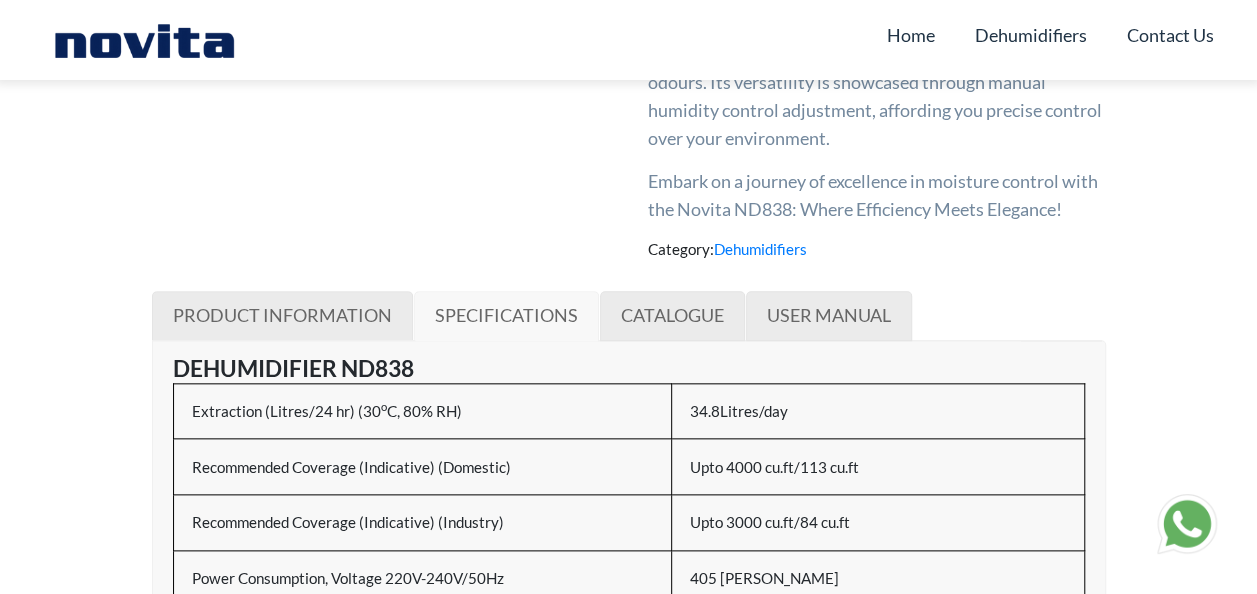 drag, startPoint x: 502, startPoint y: 312, endPoint x: 517, endPoint y: 320, distance: 17 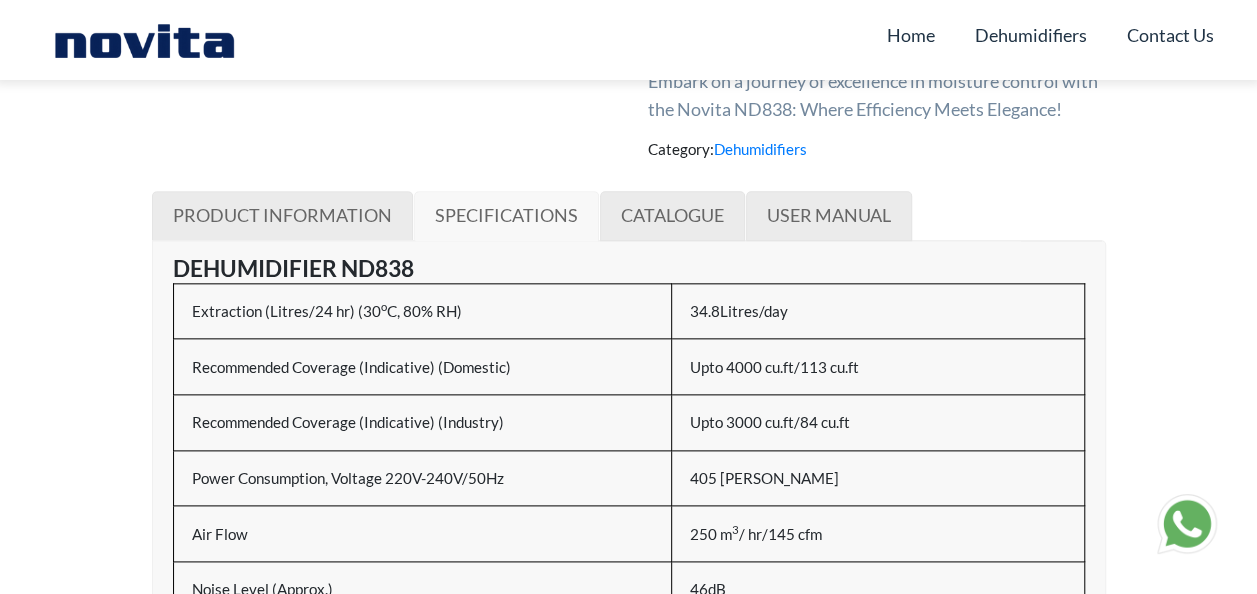 click on "Extraction (Litres/24 hr) (30 o C, 80% RH)" at bounding box center [422, 311] 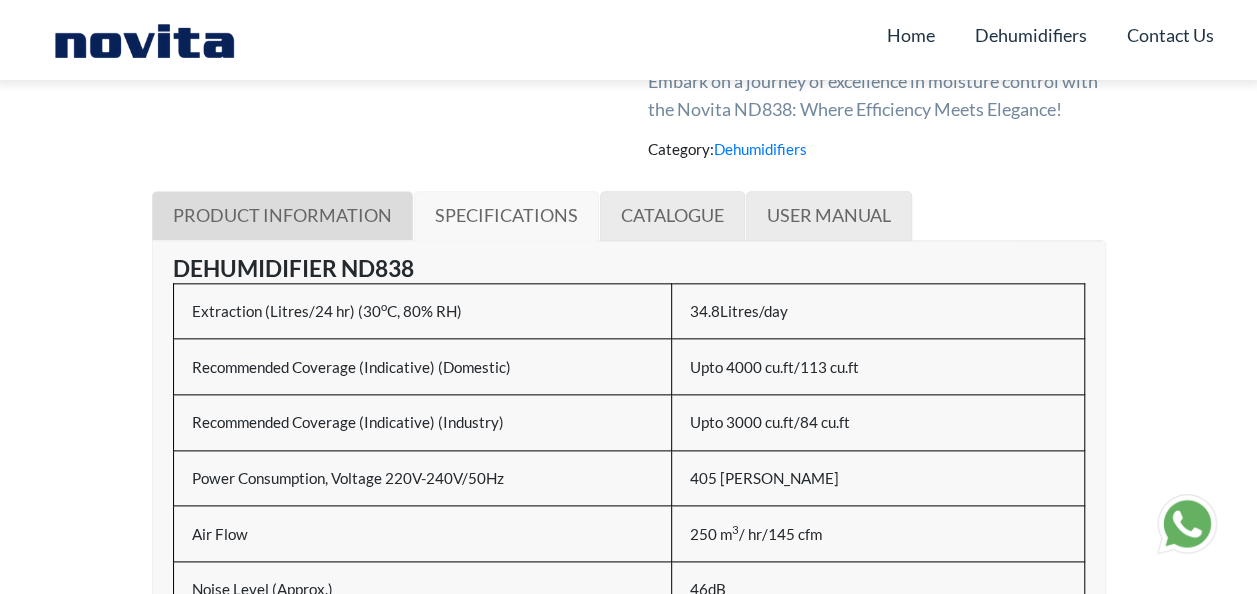 click on "PRODUCT INFORMATION" at bounding box center (282, 215) 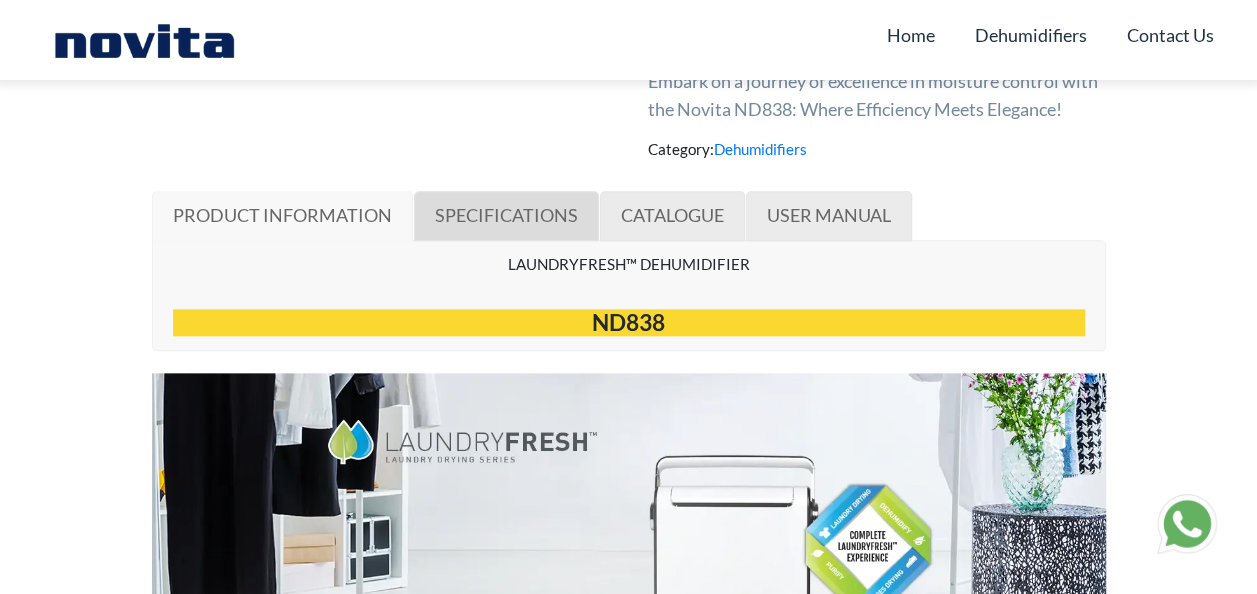 click on "SPECIFICATIONS" at bounding box center [506, 215] 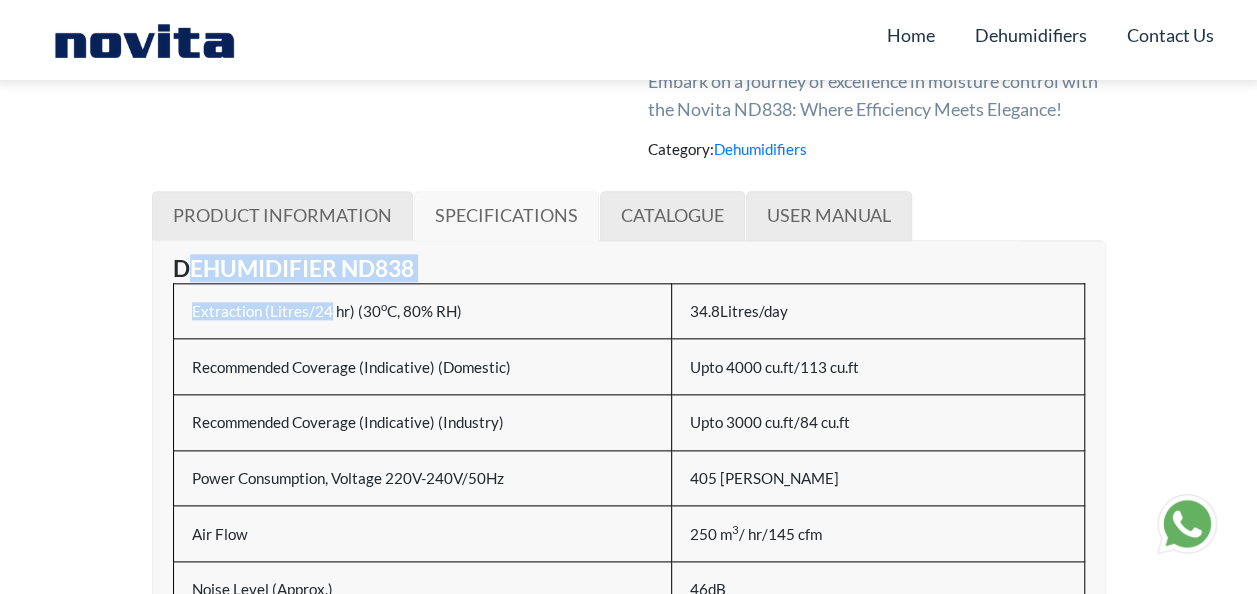 drag, startPoint x: 181, startPoint y: 271, endPoint x: 325, endPoint y: 281, distance: 144.3468 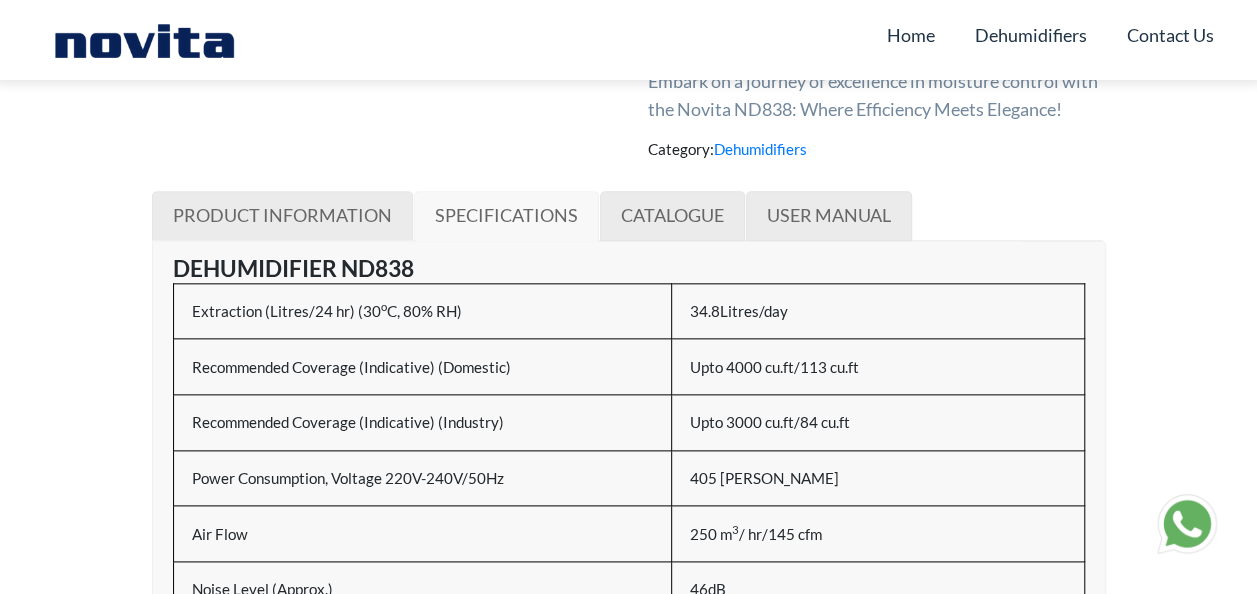 drag, startPoint x: 325, startPoint y: 281, endPoint x: 180, endPoint y: 274, distance: 145.16887 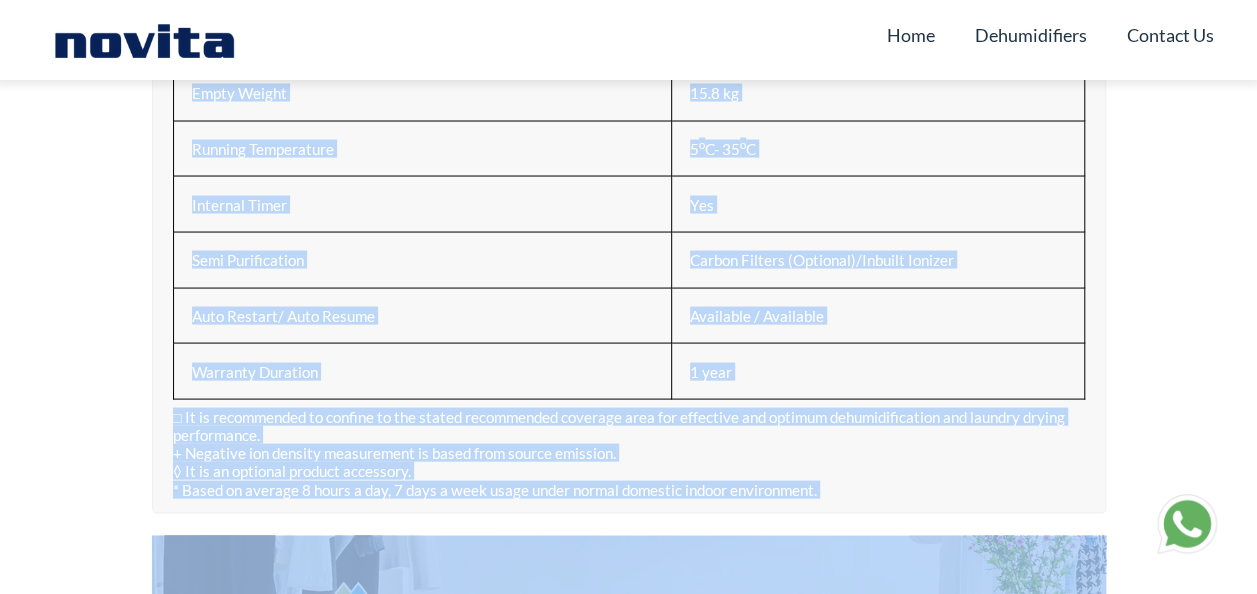 scroll, scrollTop: 1859, scrollLeft: 0, axis: vertical 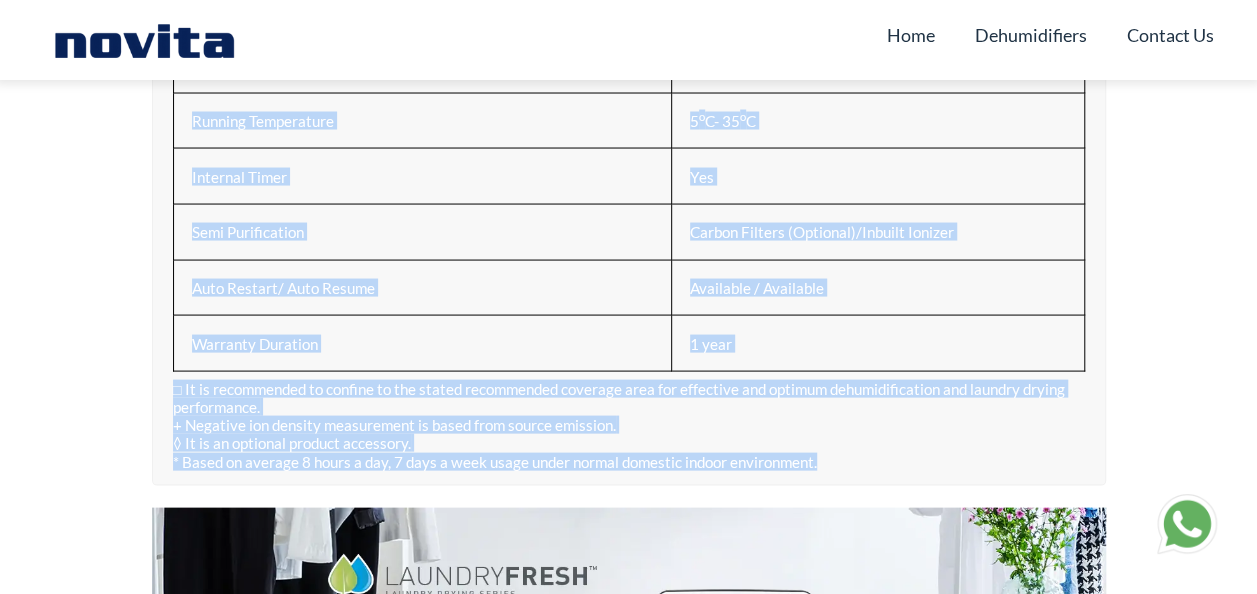 drag, startPoint x: 179, startPoint y: 273, endPoint x: 944, endPoint y: 478, distance: 791.99115 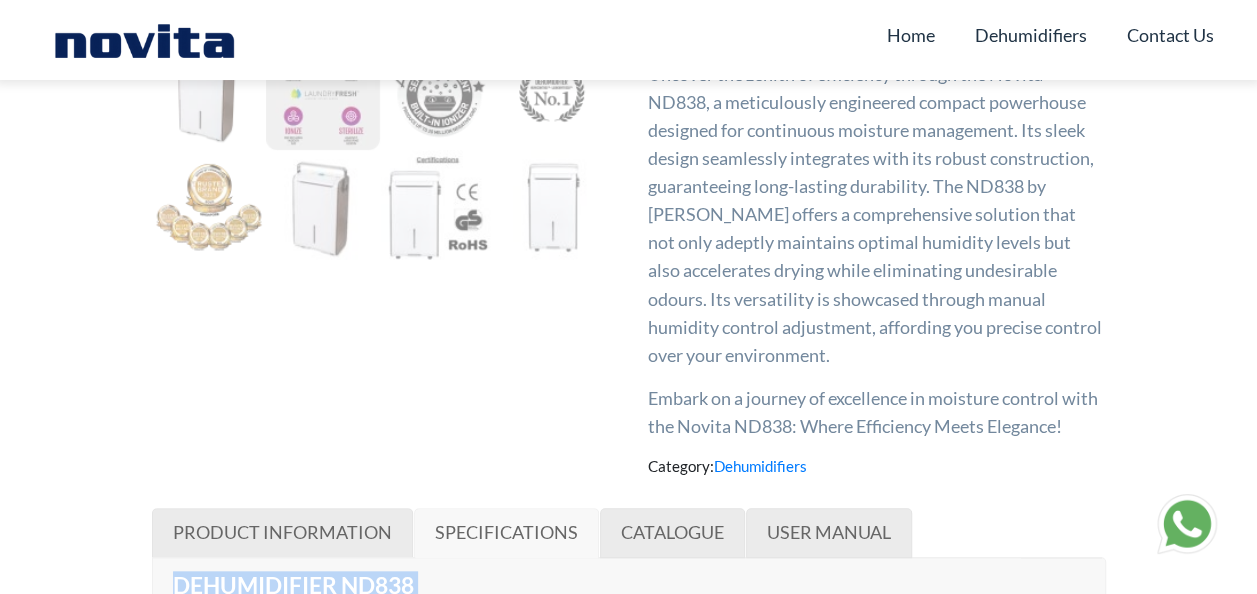 scroll, scrollTop: 700, scrollLeft: 0, axis: vertical 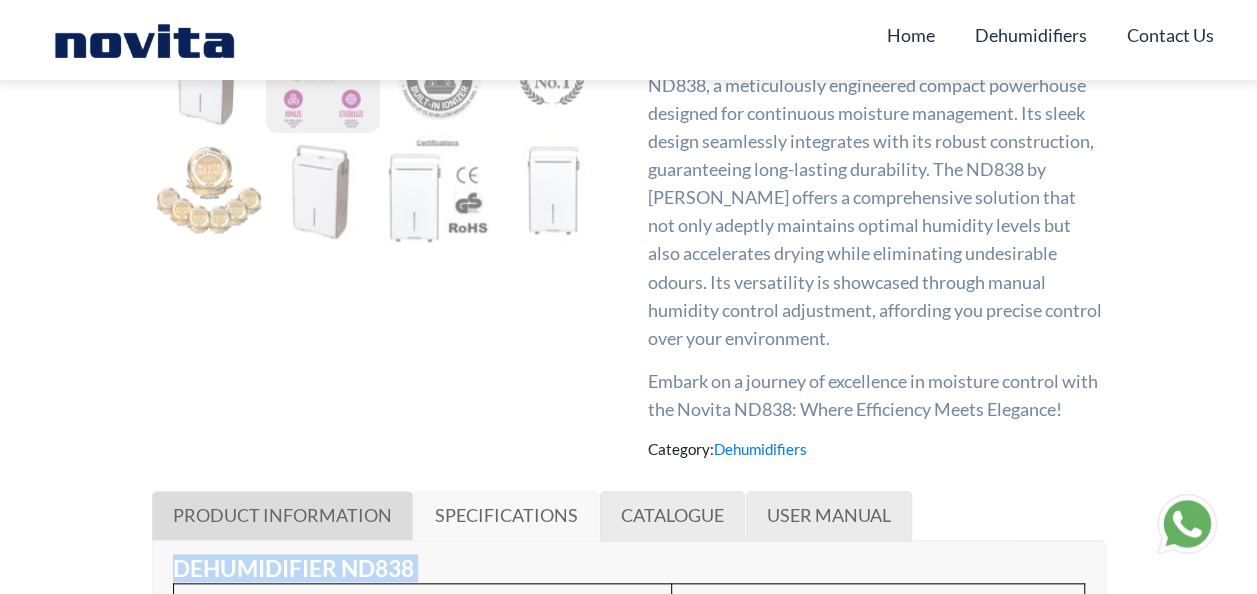 click on "PRODUCT INFORMATION" at bounding box center (282, 515) 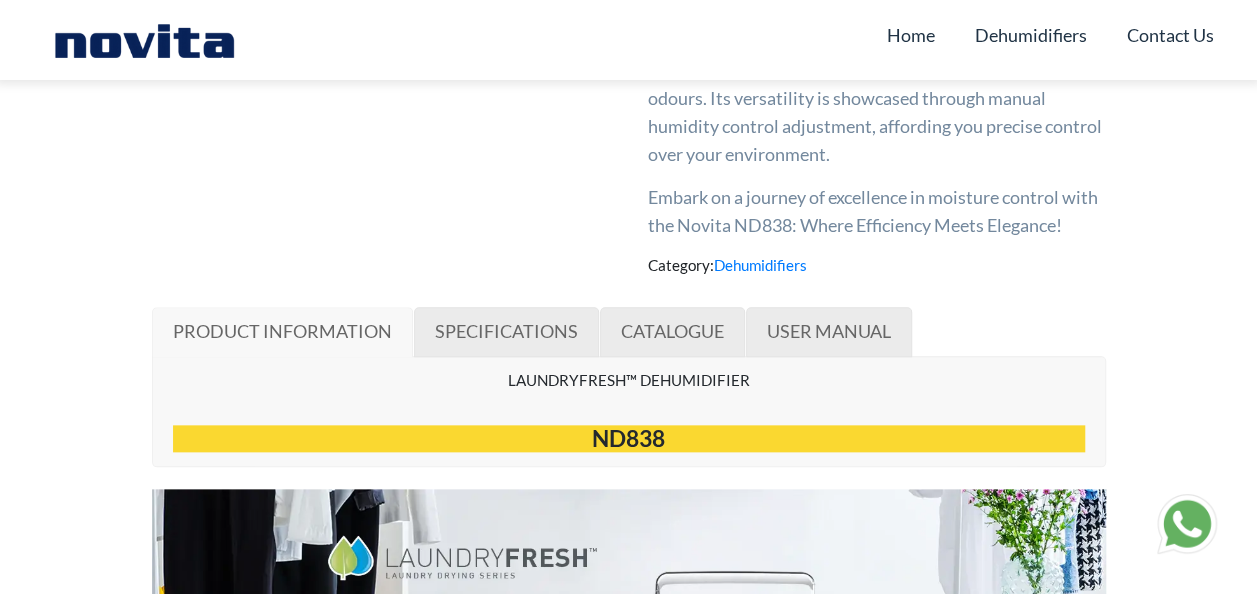 scroll, scrollTop: 900, scrollLeft: 0, axis: vertical 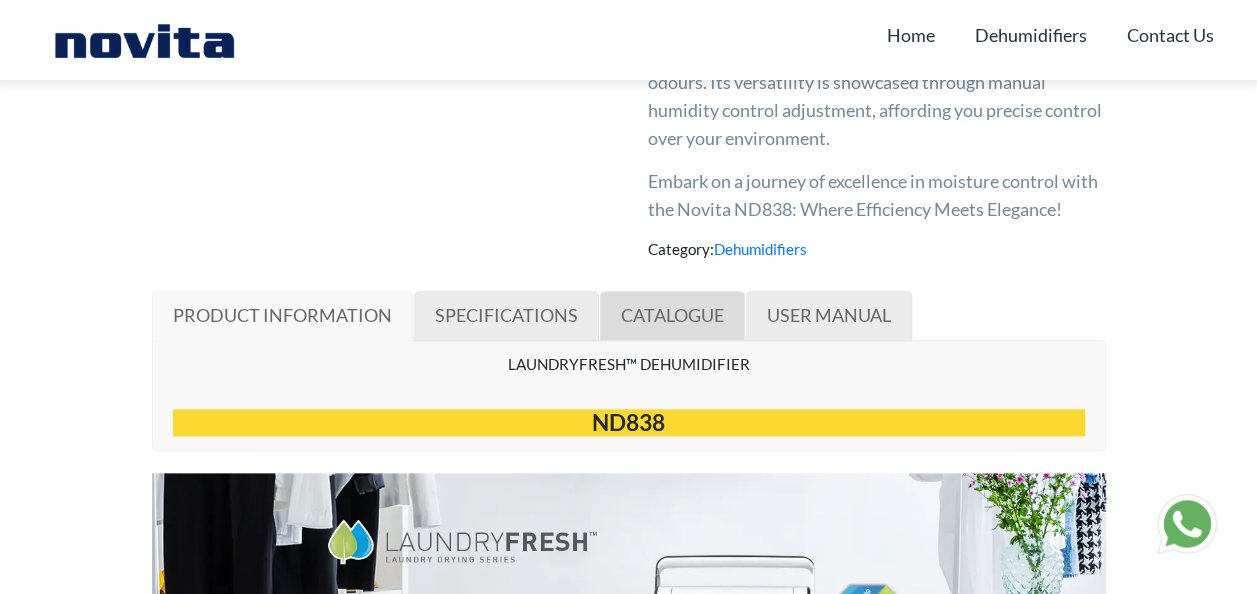 click on "CATALOGUE" at bounding box center (672, 315) 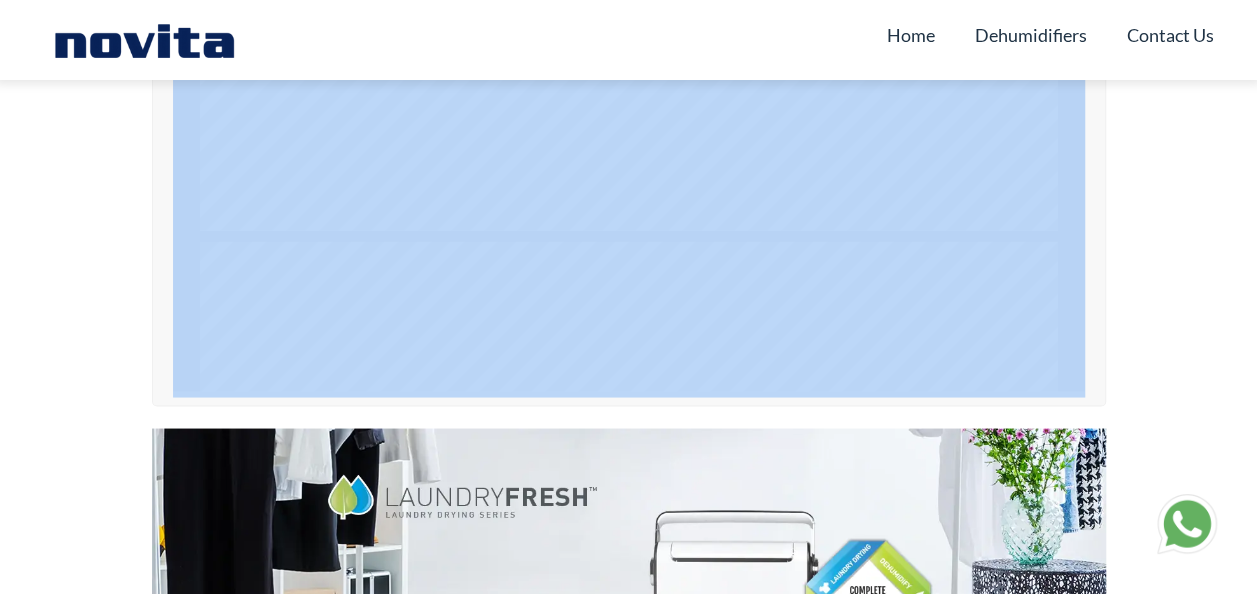 scroll, scrollTop: 1700, scrollLeft: 0, axis: vertical 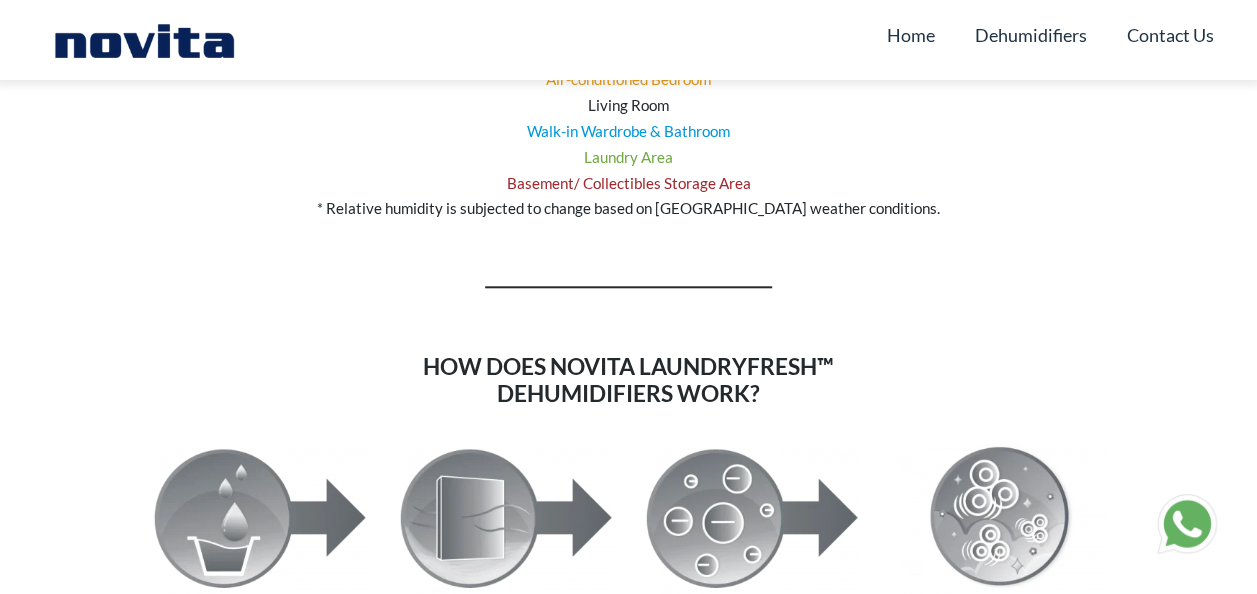 drag, startPoint x: 86, startPoint y: 322, endPoint x: 98, endPoint y: 324, distance: 12.165525 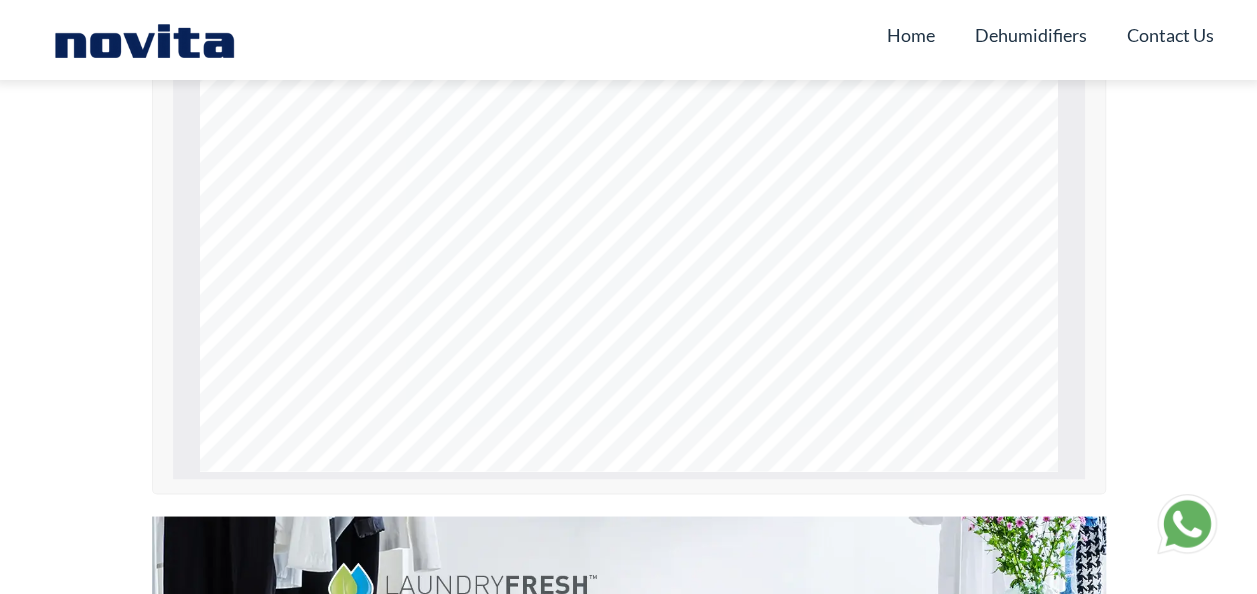 scroll, scrollTop: 1360, scrollLeft: 0, axis: vertical 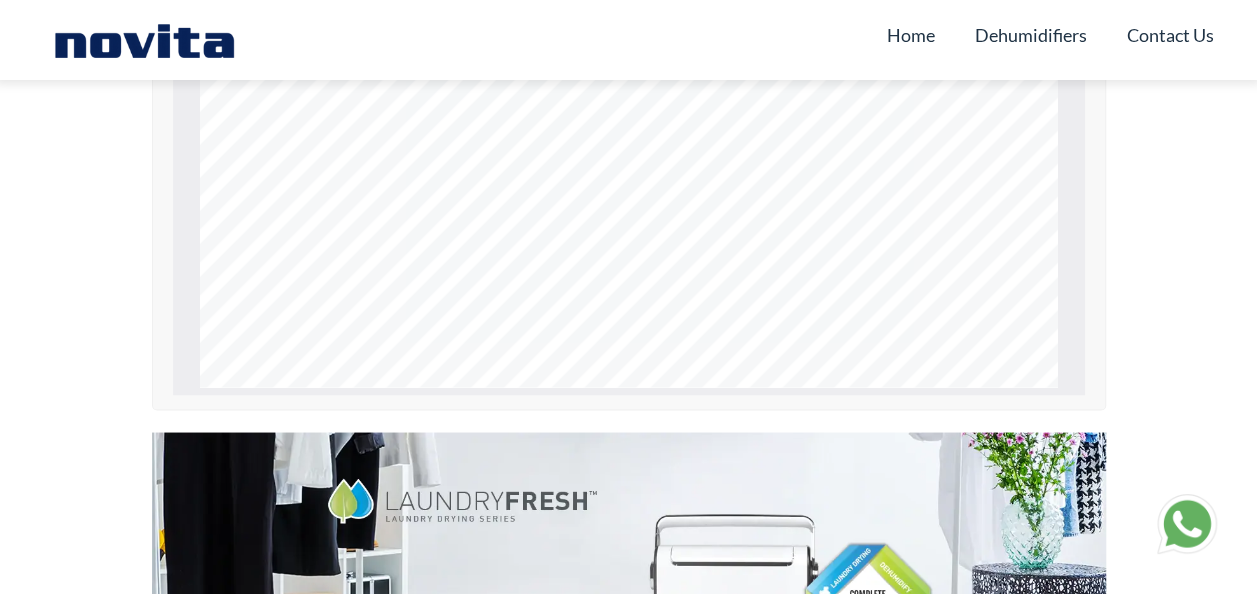 click on "Industries   Specifications ND838 Healthcare Home   Pharma   R & D   Warehousing Hotel   Printing   Food   Museum & Art Galleries Defense Extraction (30°C, 80% RH)   l /day   30 Recommended Coverage (Indicative) (Home)   cu.ft.   4000 Recommended Coverage (Indicative) (Industry)   cu.ft.   3000 Power consumption, Power supply 220V-240V/50Hz   watt   405 Negative Ion Density*   Up to 20 Million/cm³ Air Flow   m³/ hr db 250 Noise Level (Approx.)   46 Dimensions (W X D X H)   inches   16" x 11" x 25" Tank Capacity   l   6 Humidity Setting   Electronic Compressor   Rotary Refrigerant   R-410a Empty Weight   kg   15.8 Running Temperature   5°C – 35°C Programmable Timer   Yes * Negative Ion Density* + Negative ion density measurement is based from source emission. ≥ 20 Million/cm3" at bounding box center (628, 85) 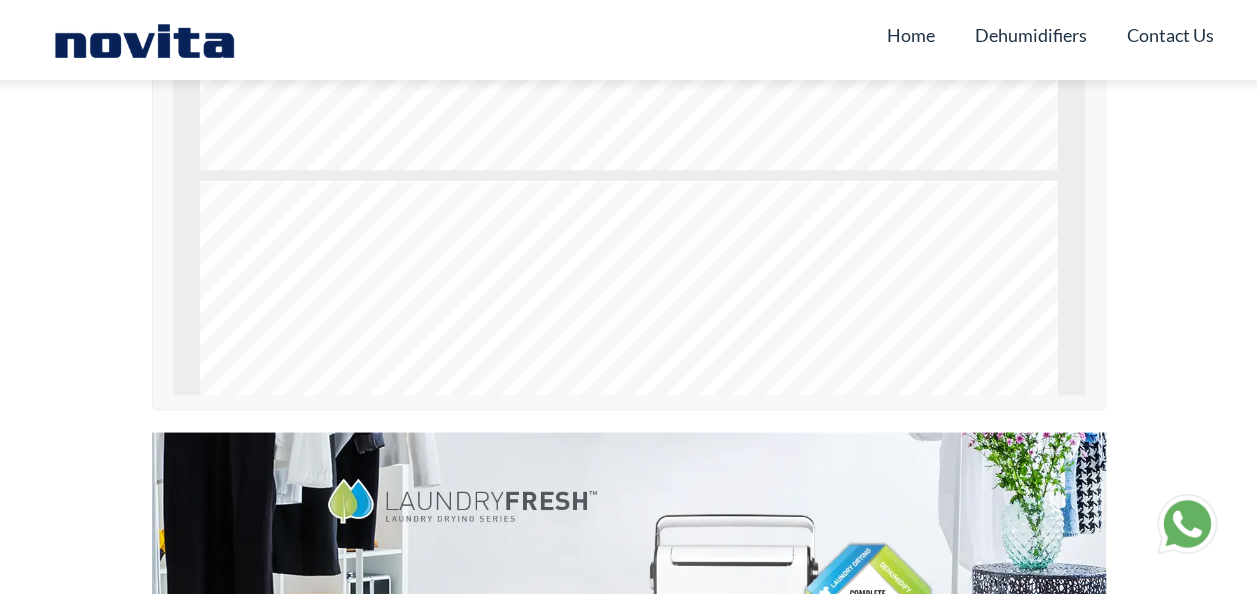 scroll, scrollTop: 0, scrollLeft: 0, axis: both 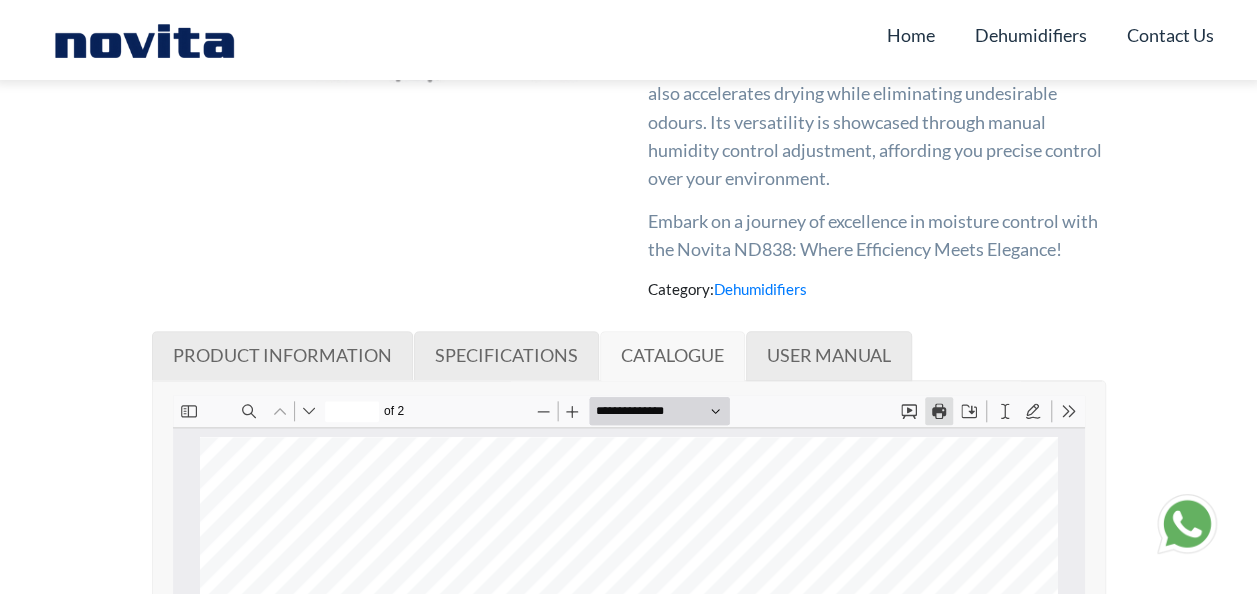 click on "Print" at bounding box center [938, 411] 